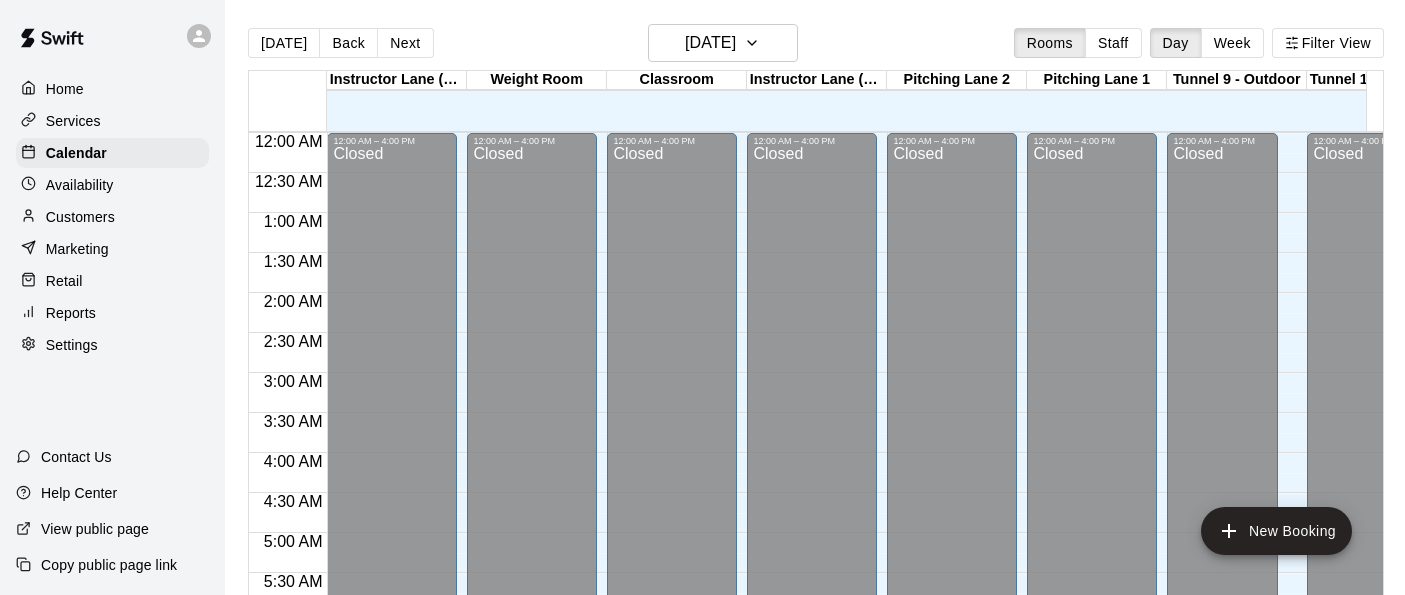 scroll, scrollTop: 0, scrollLeft: 0, axis: both 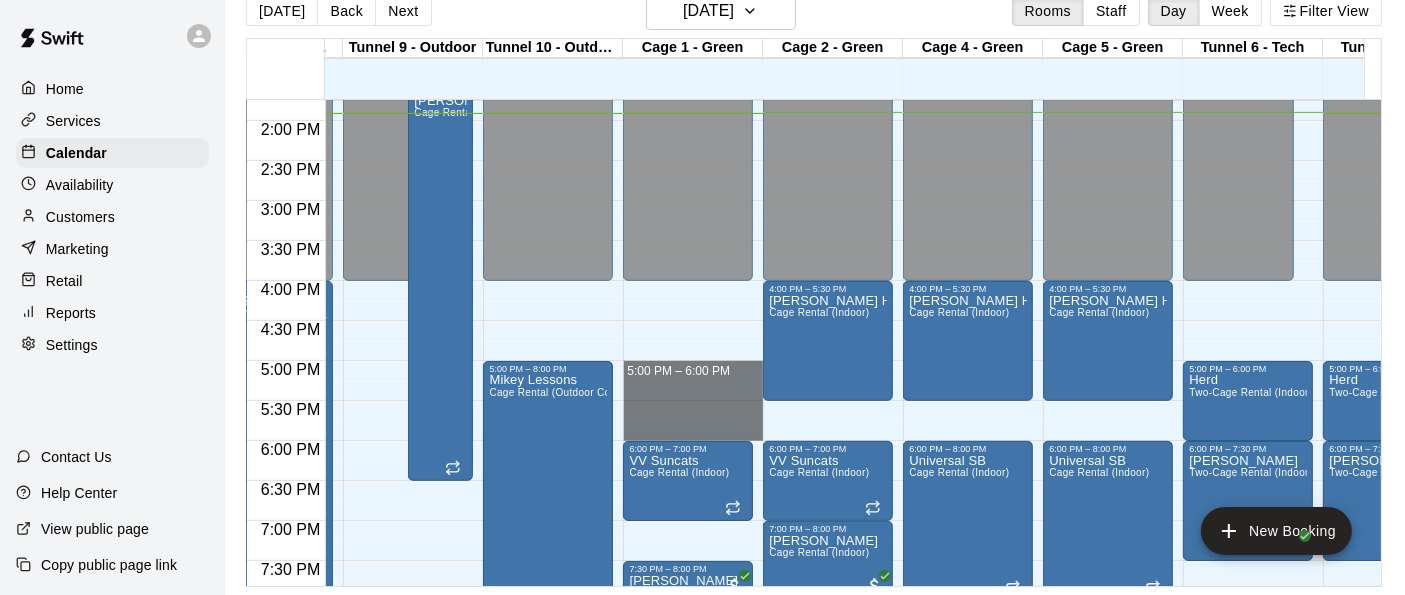 drag, startPoint x: 726, startPoint y: 351, endPoint x: 728, endPoint y: 415, distance: 64.03124 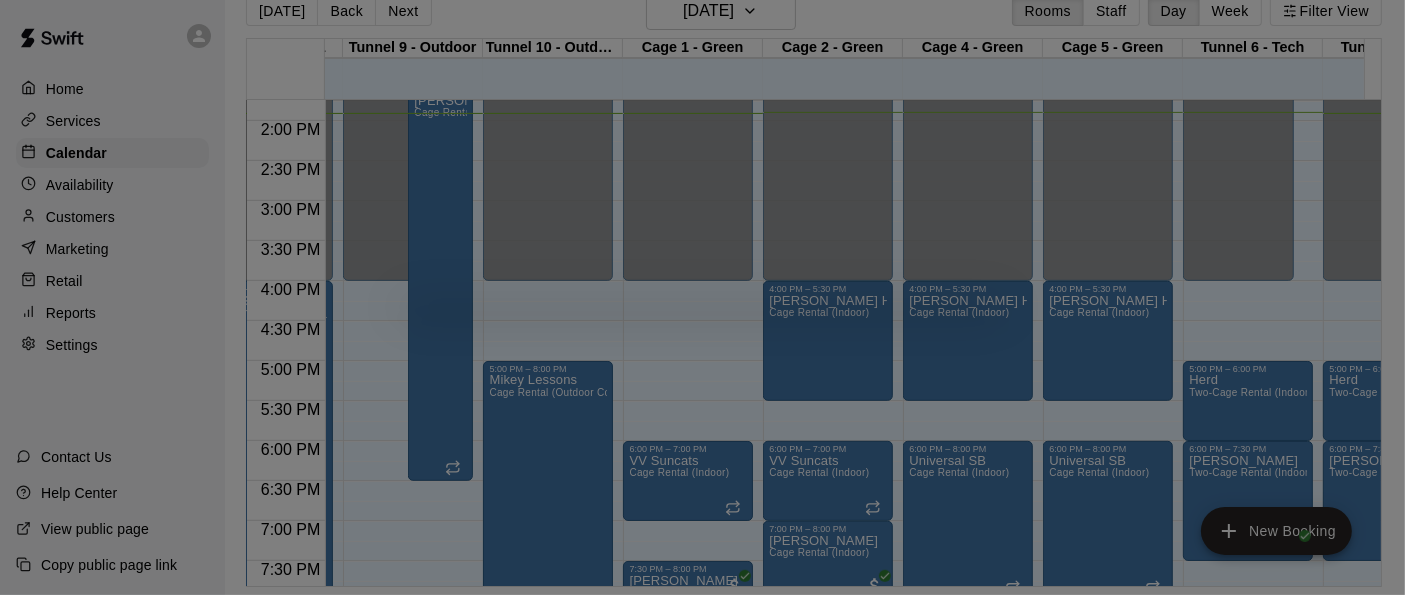 scroll, scrollTop: 31, scrollLeft: 0, axis: vertical 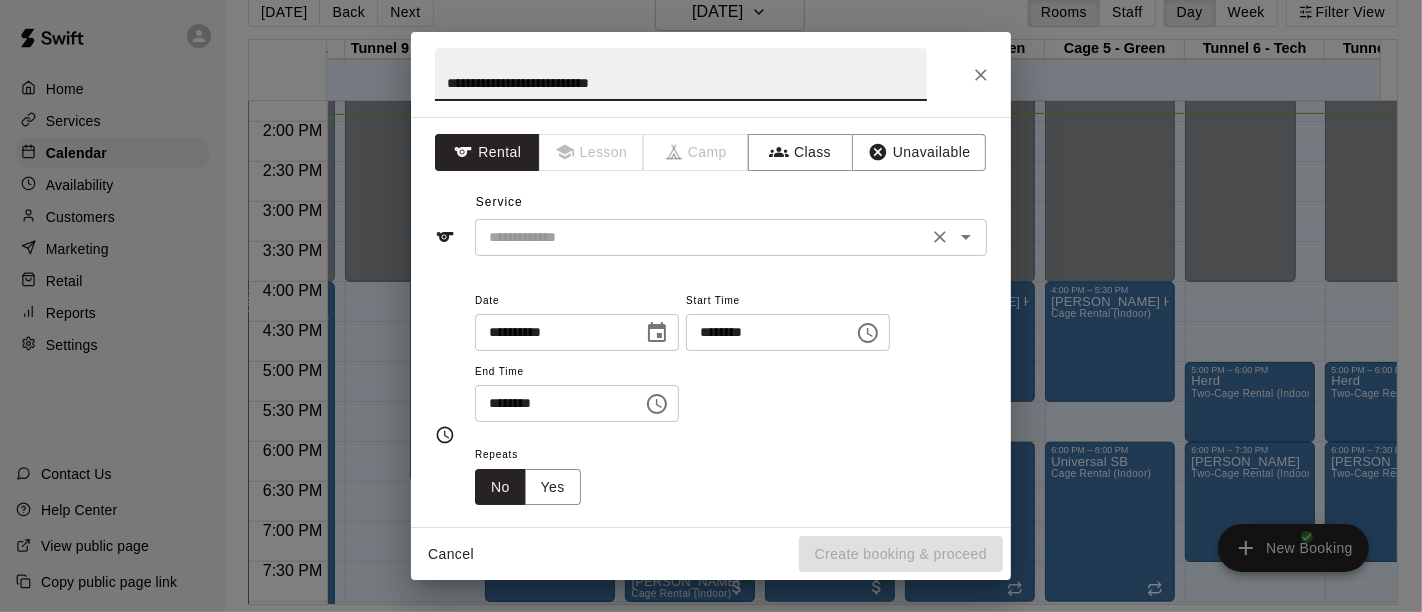 type on "**********" 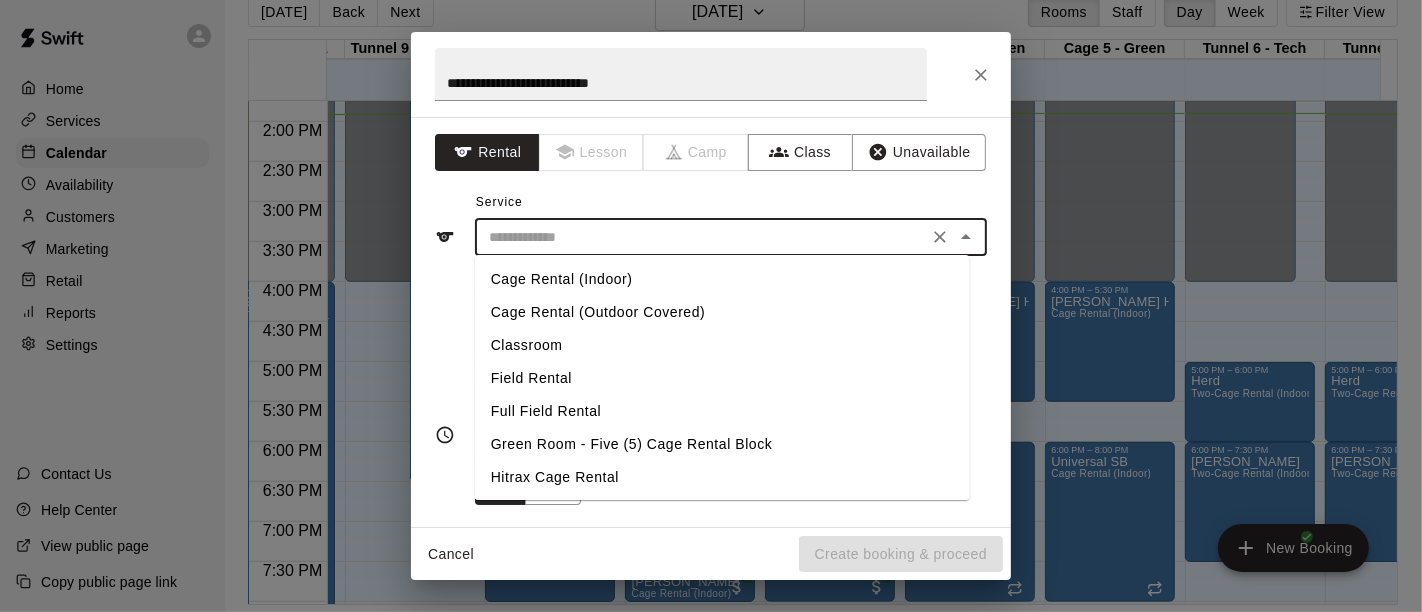 click on "Cage Rental (Indoor)" at bounding box center [722, 279] 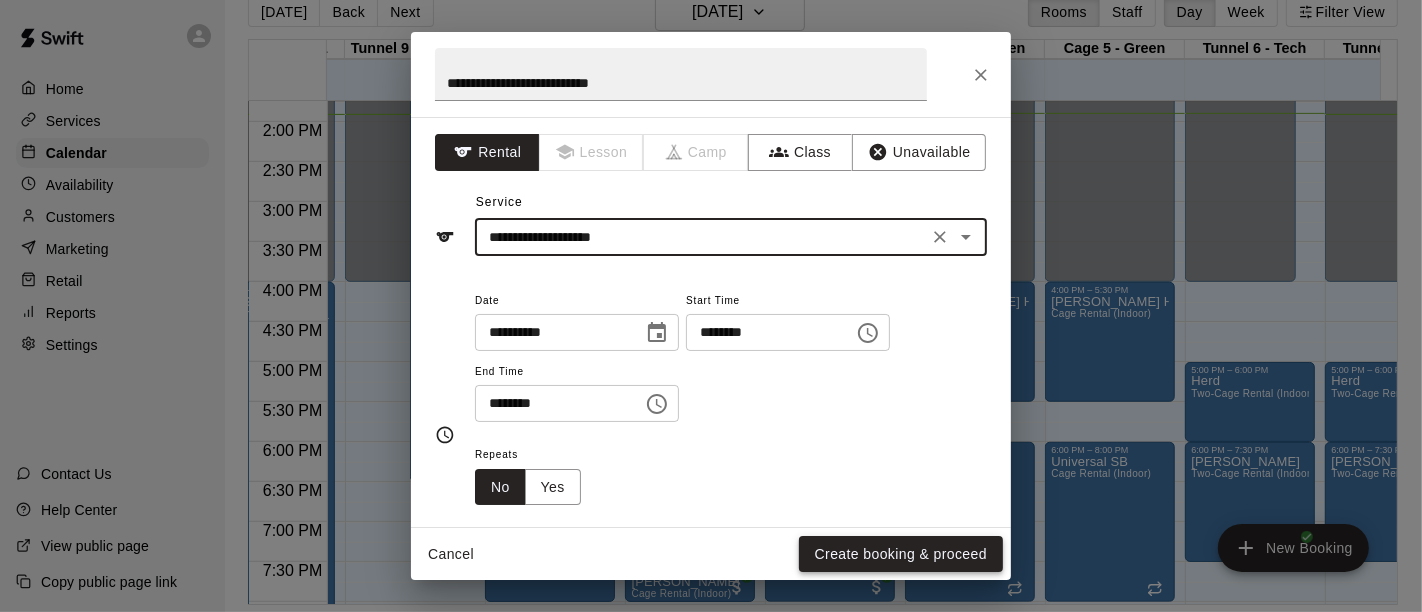 click on "Create booking & proceed" at bounding box center (901, 554) 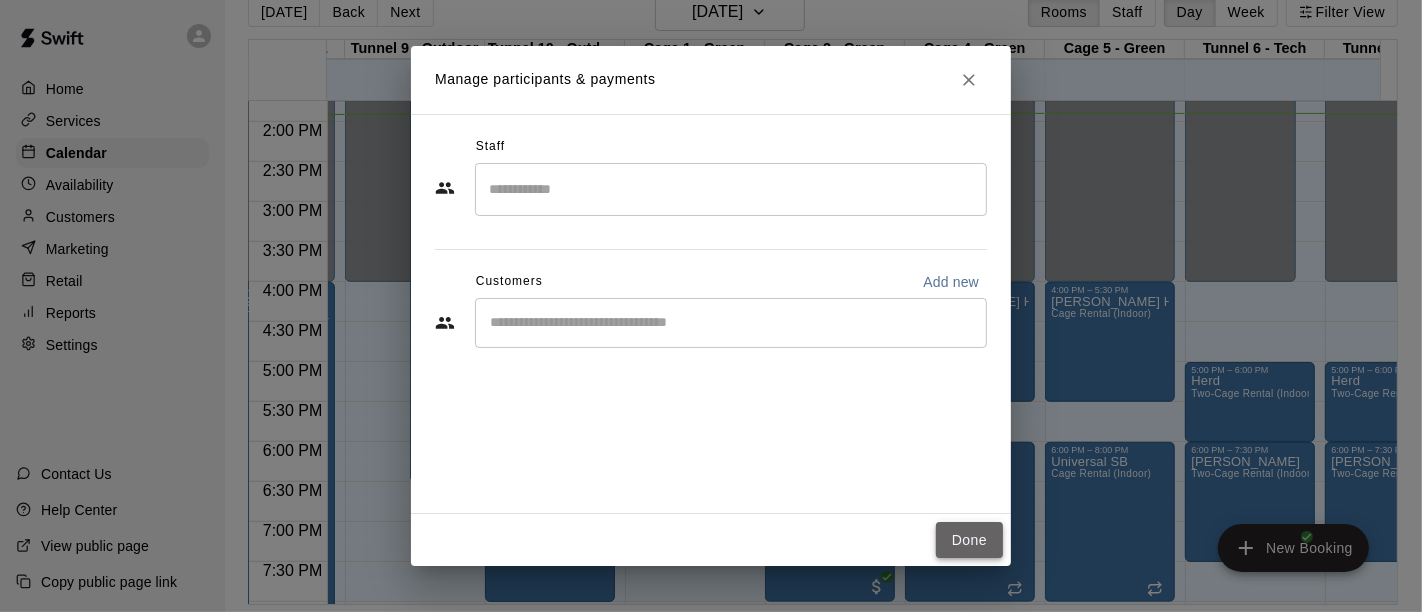 click on "Done" at bounding box center (969, 540) 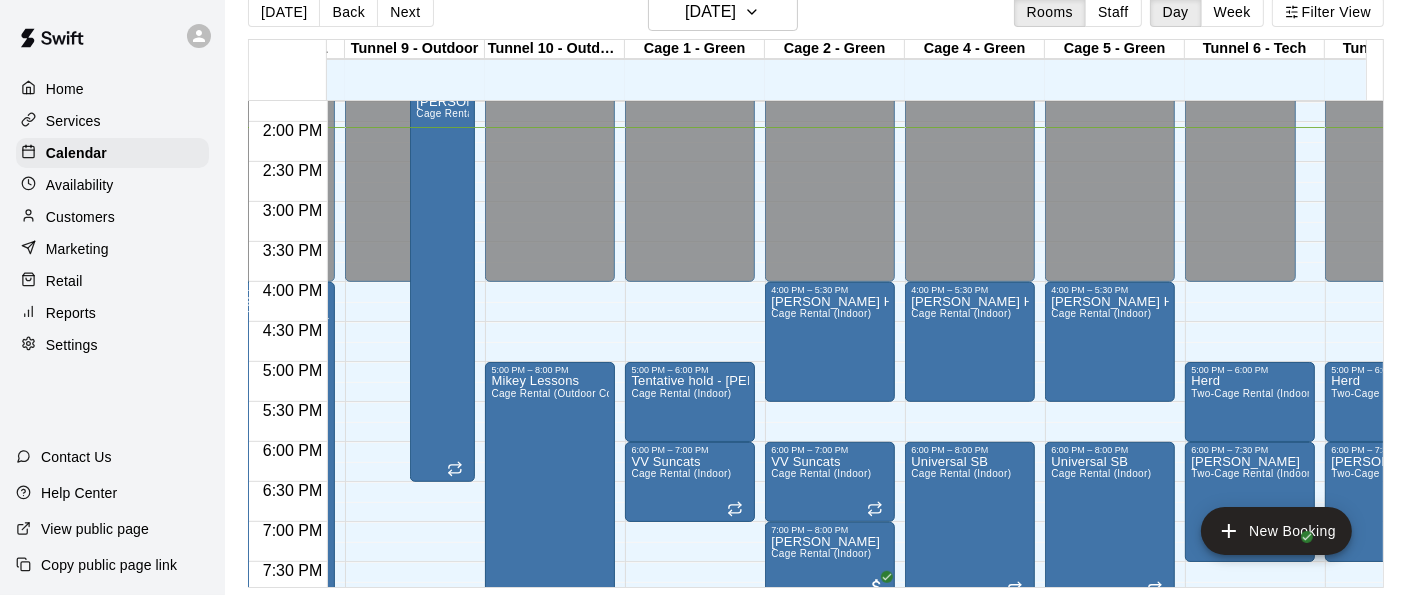 scroll, scrollTop: 1100, scrollLeft: 1035, axis: both 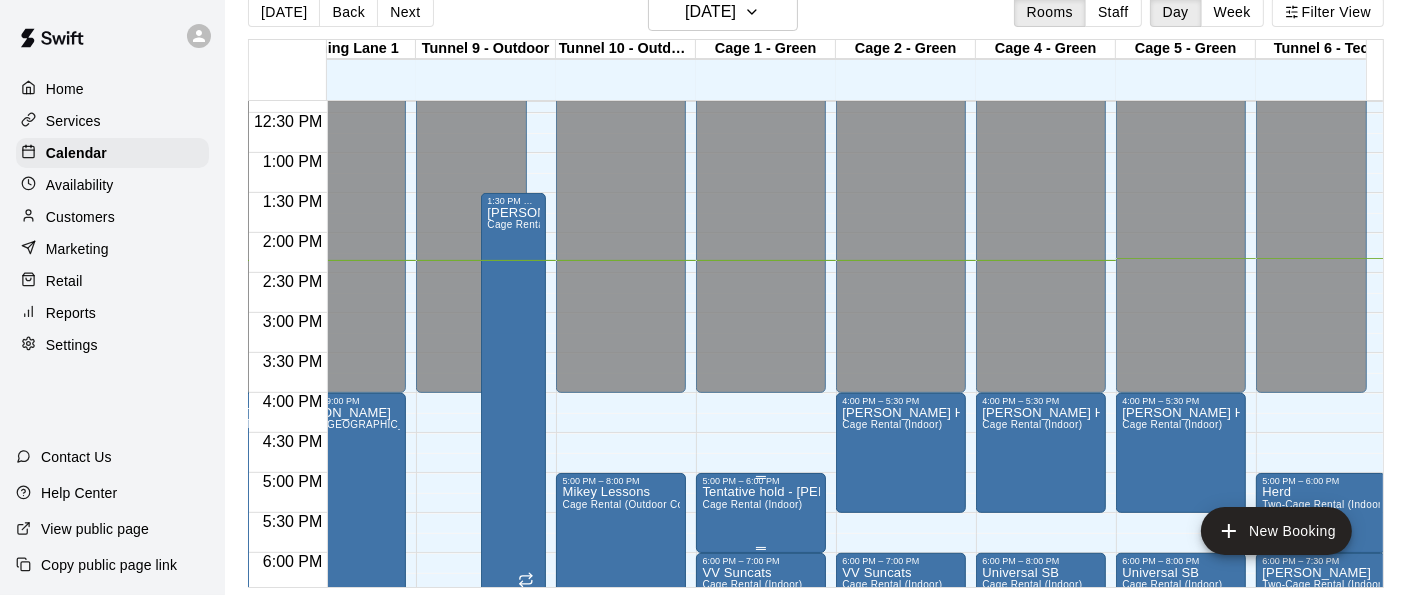 click on "Tentative hold - [PERSON_NAME] client Cage Rental (Indoor)" at bounding box center [761, 783] 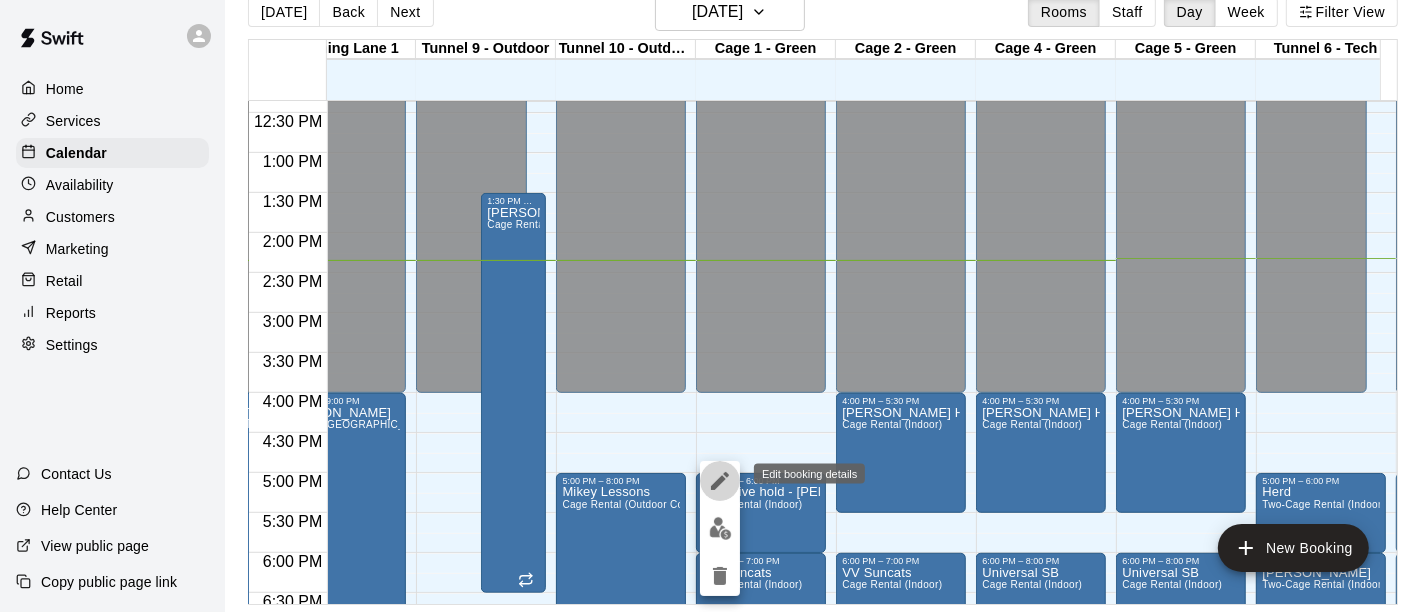 click 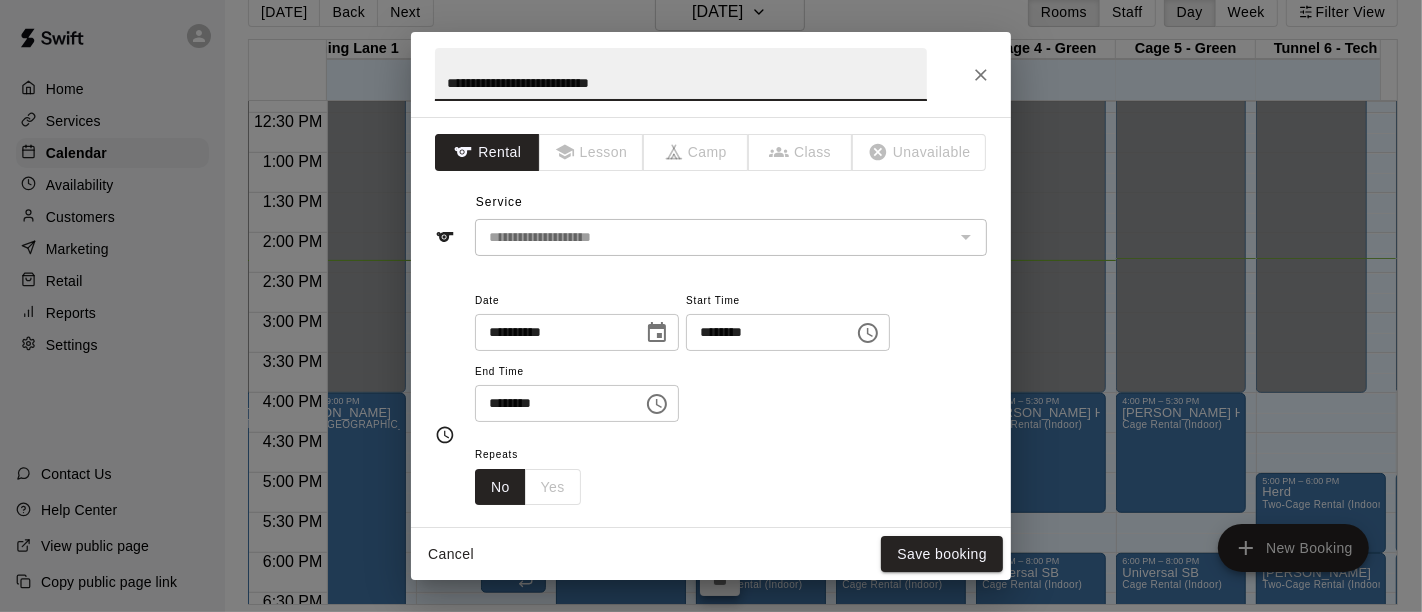 click on "**********" at bounding box center (681, 74) 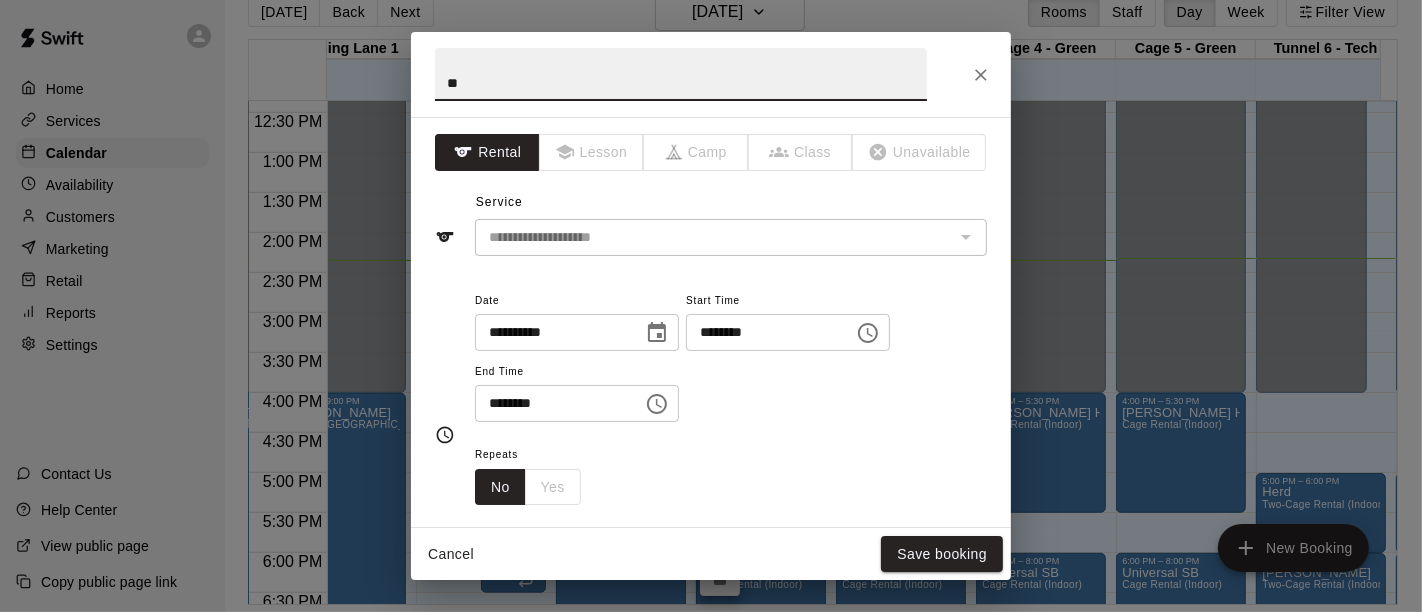 type on "*" 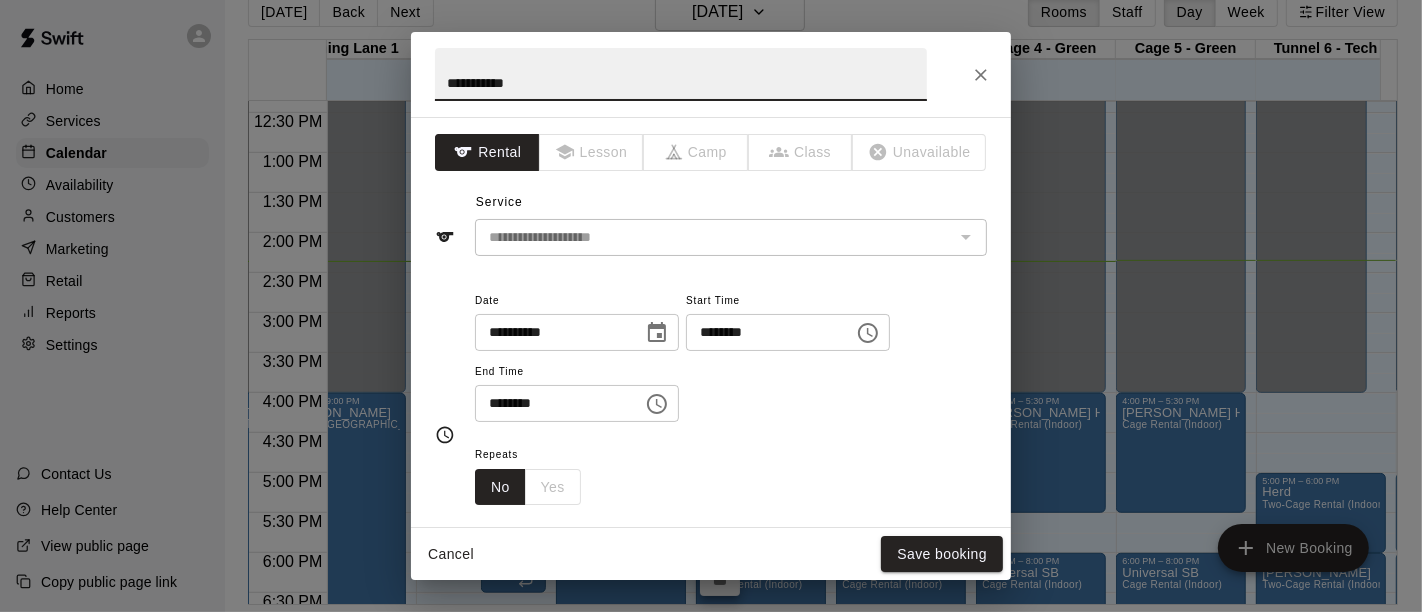 type on "**********" 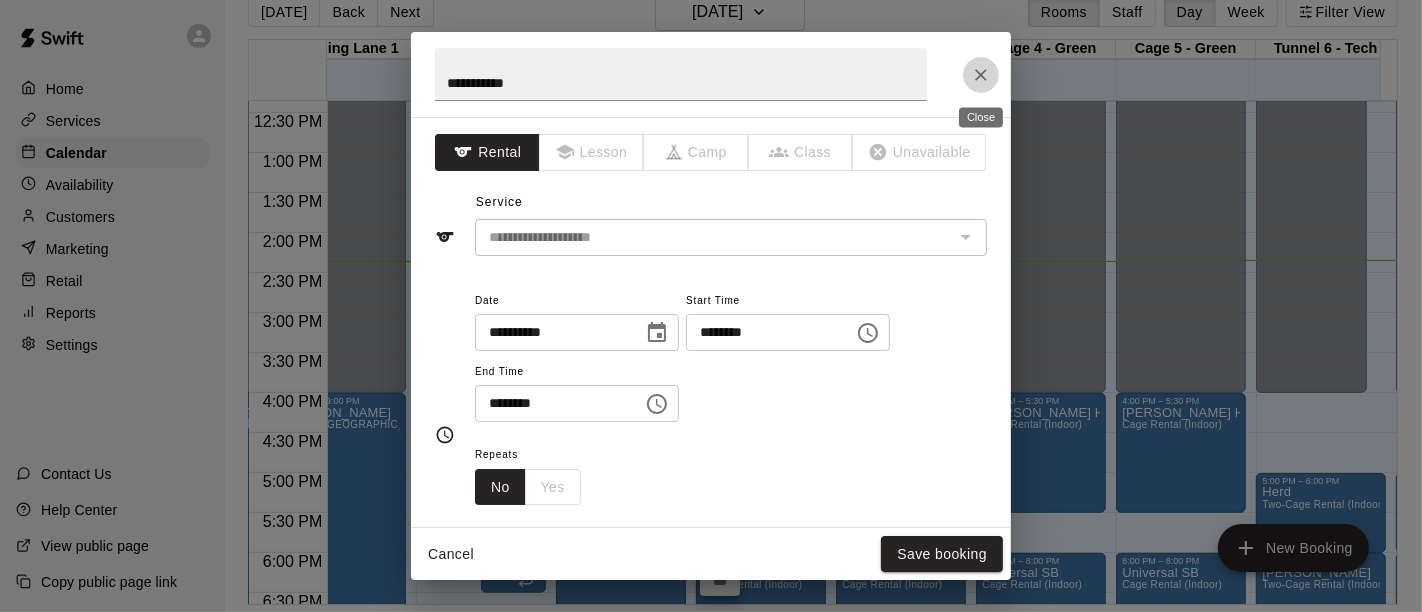 click 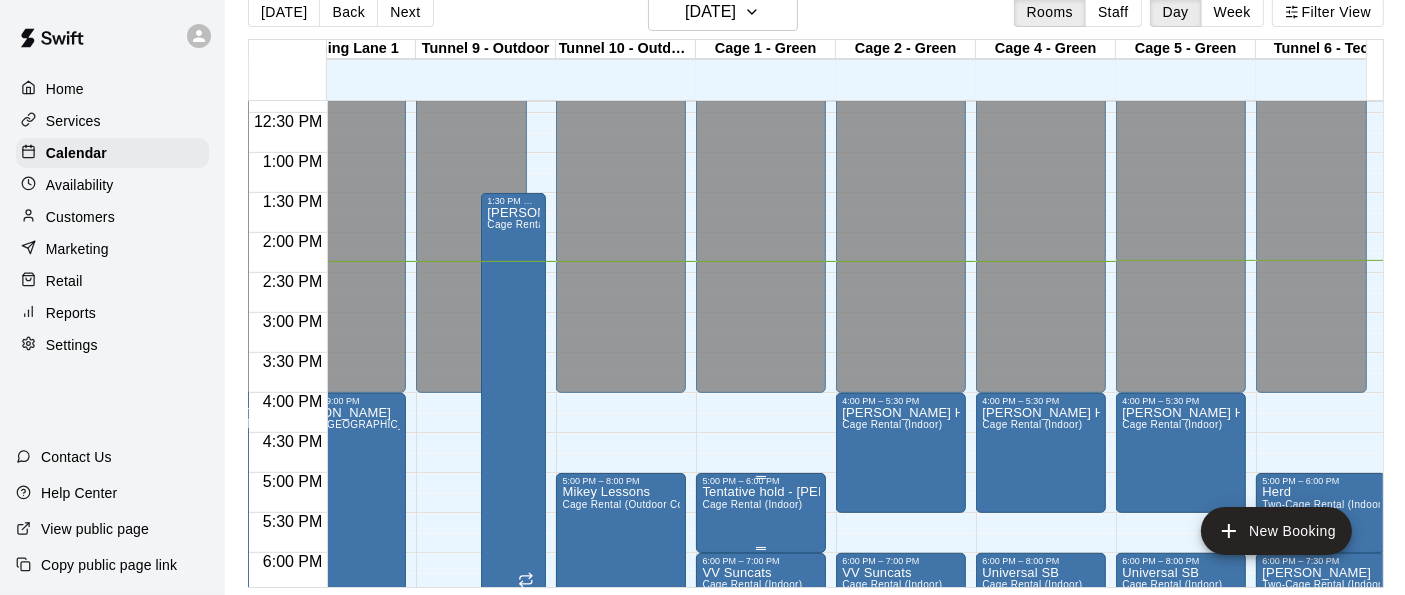 click on "Cage Rental (Indoor)" at bounding box center [752, 504] 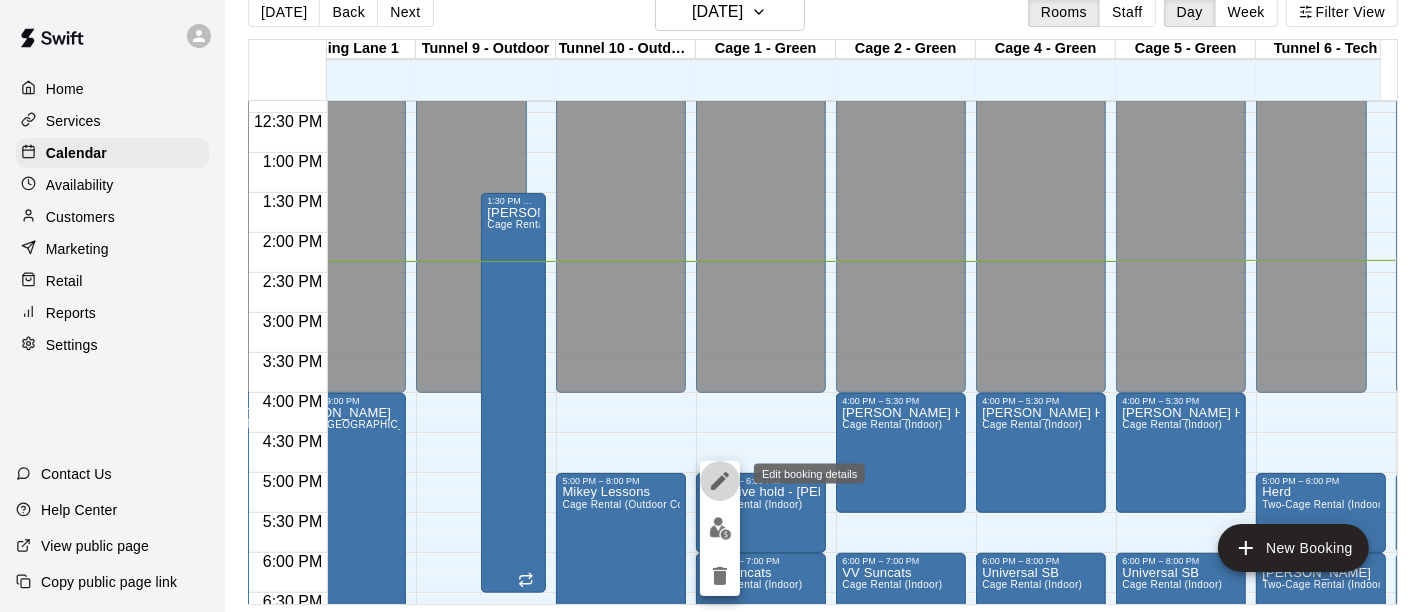 click 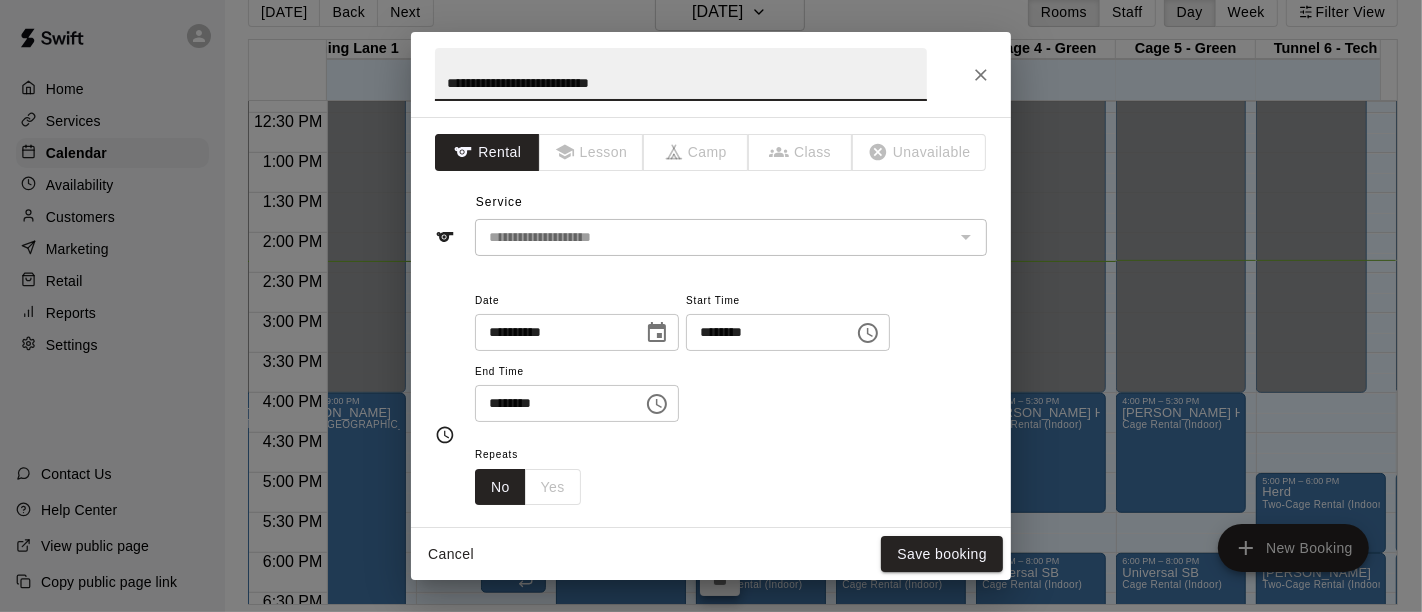 drag, startPoint x: 644, startPoint y: 87, endPoint x: 357, endPoint y: 77, distance: 287.17416 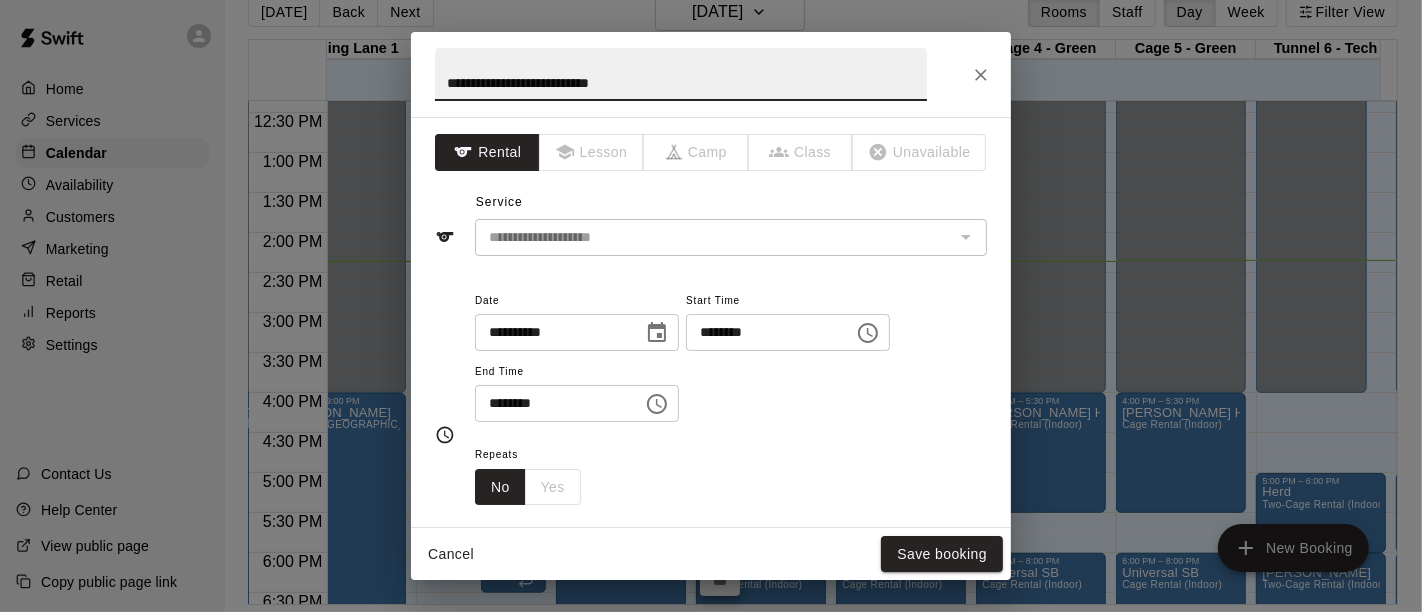 click on "**********" at bounding box center (711, 306) 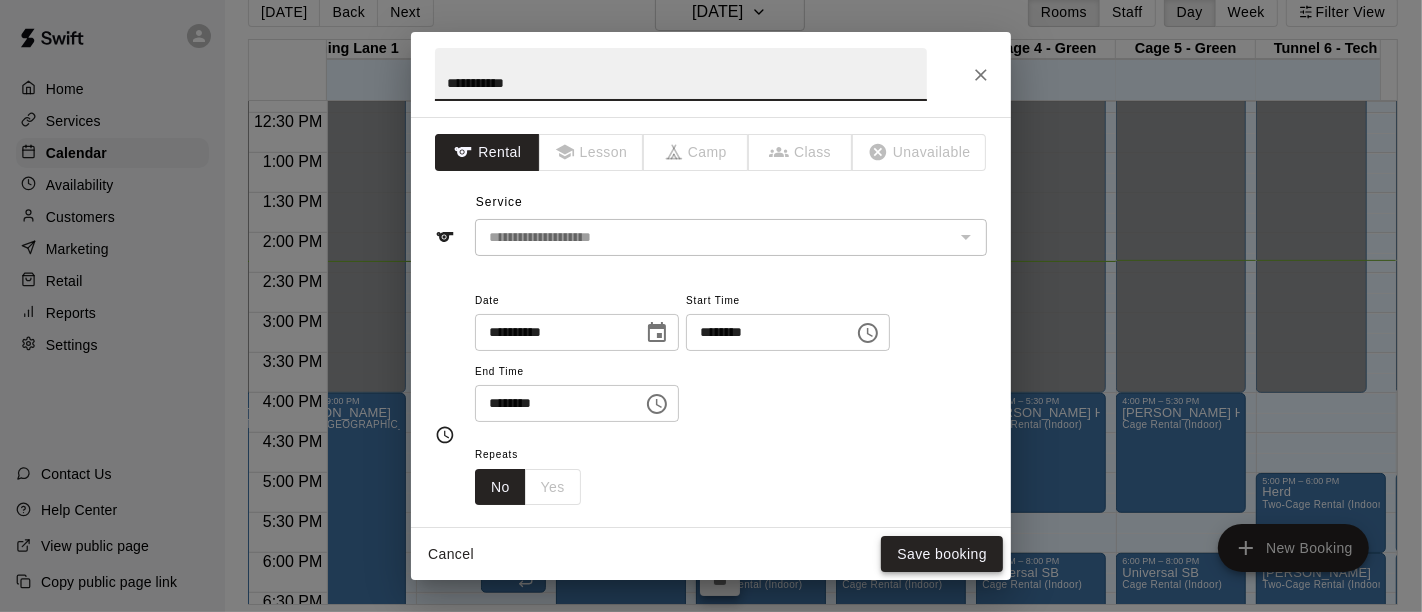 type on "**********" 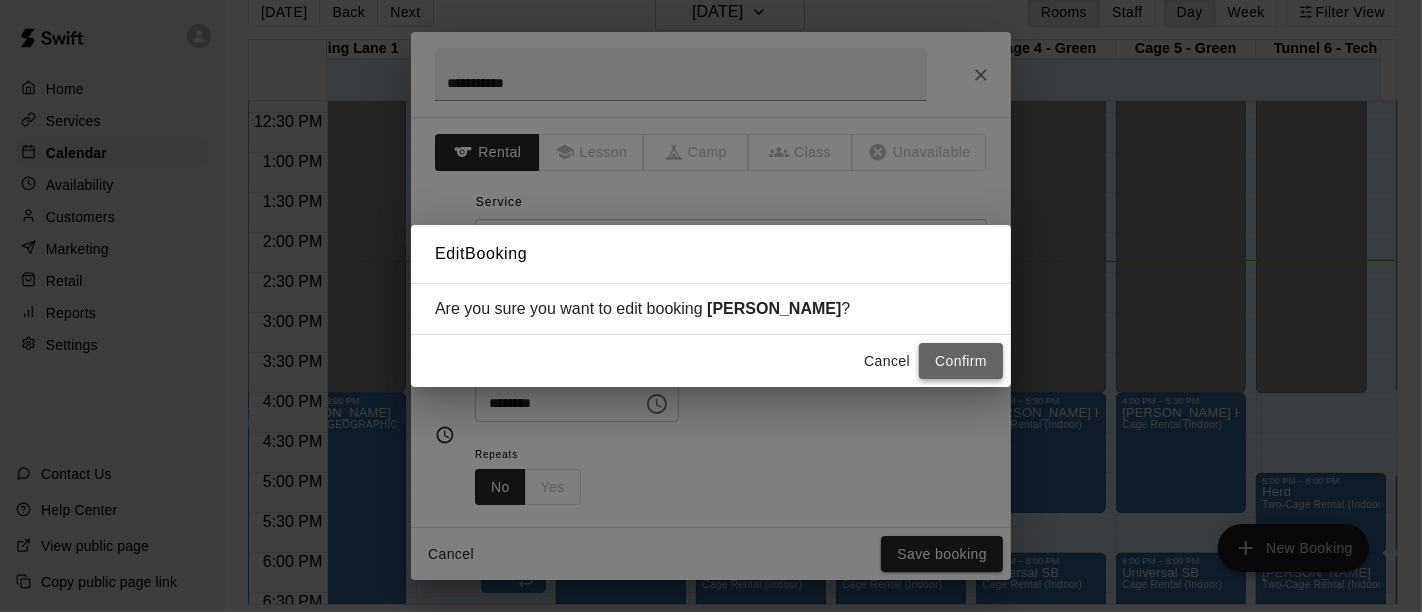 click on "Confirm" at bounding box center [961, 361] 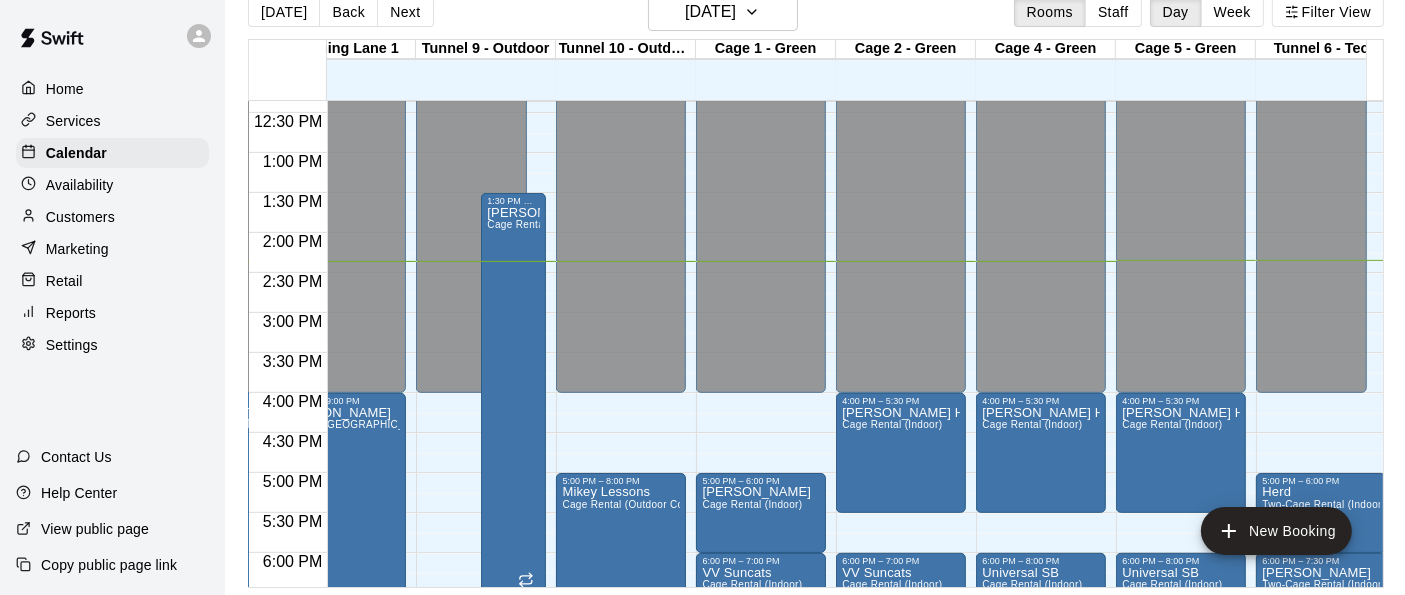 scroll, scrollTop: 989, scrollLeft: 804, axis: both 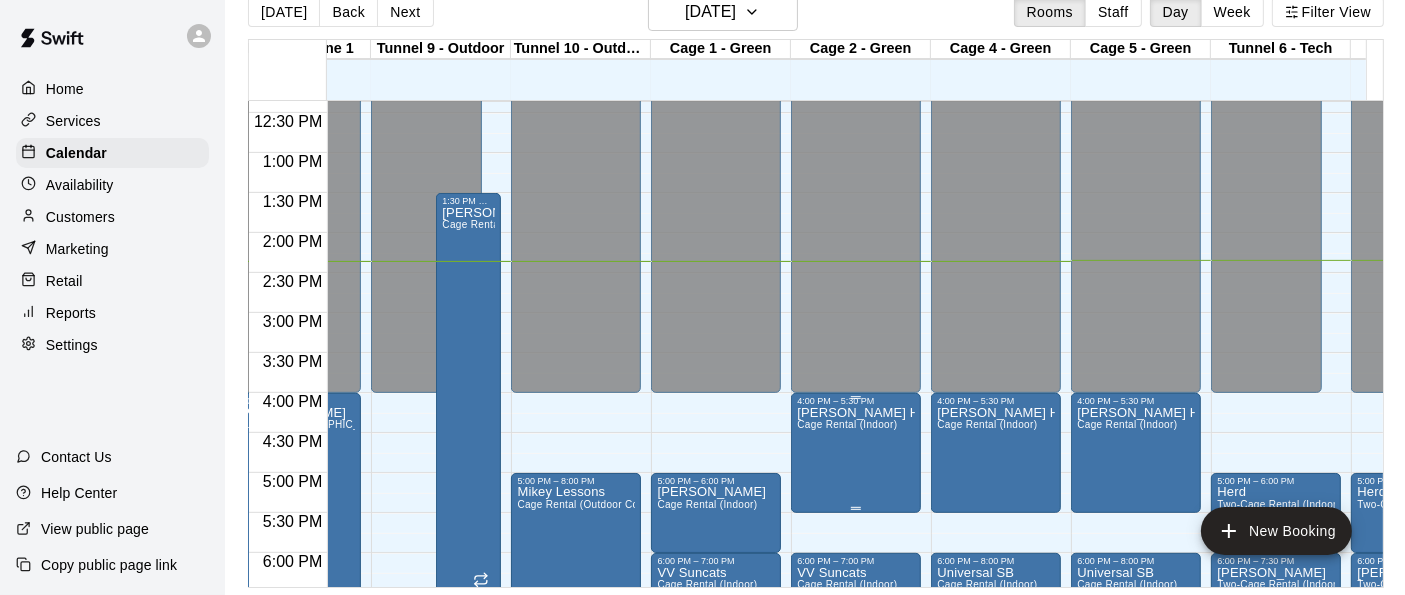 click on "[PERSON_NAME] Hometown LL Team  Cage Rental (Indoor)" at bounding box center (856, 703) 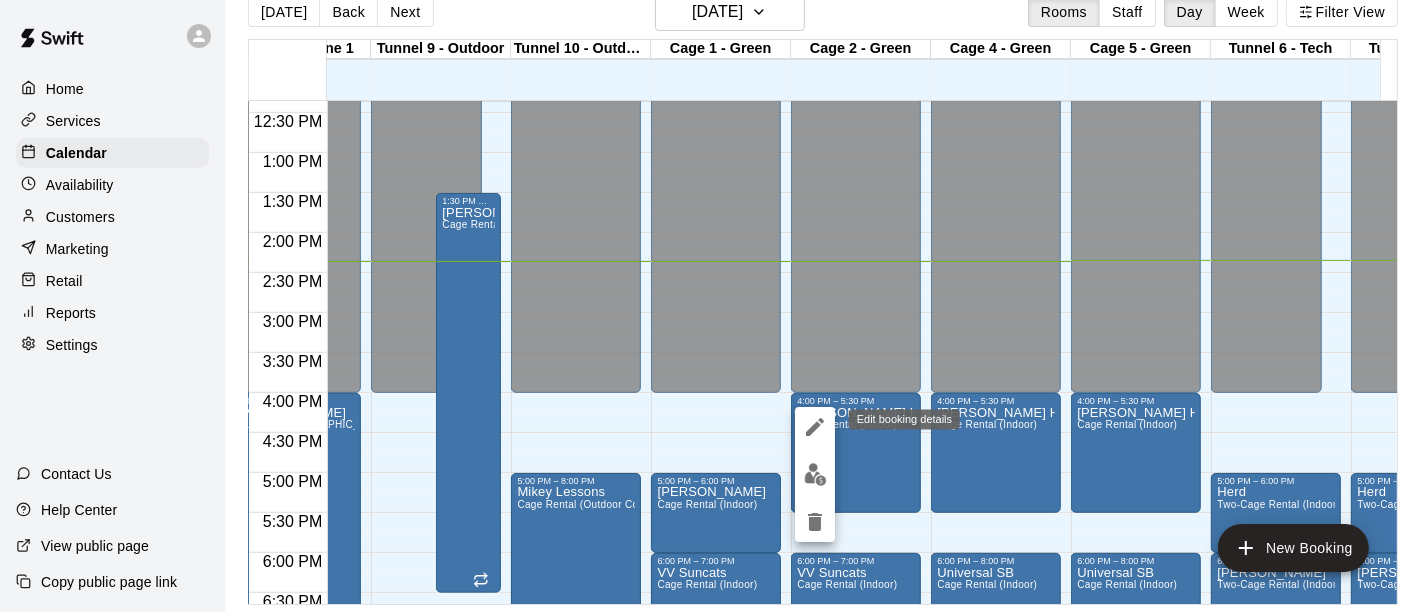 click 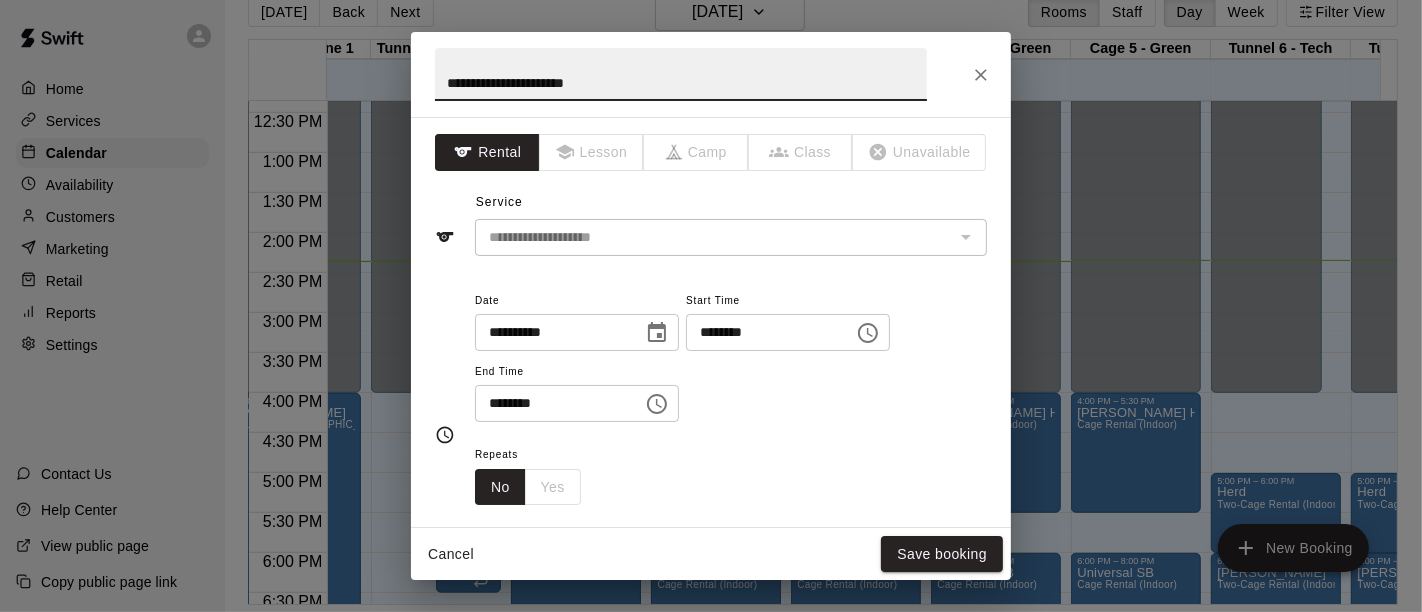 click 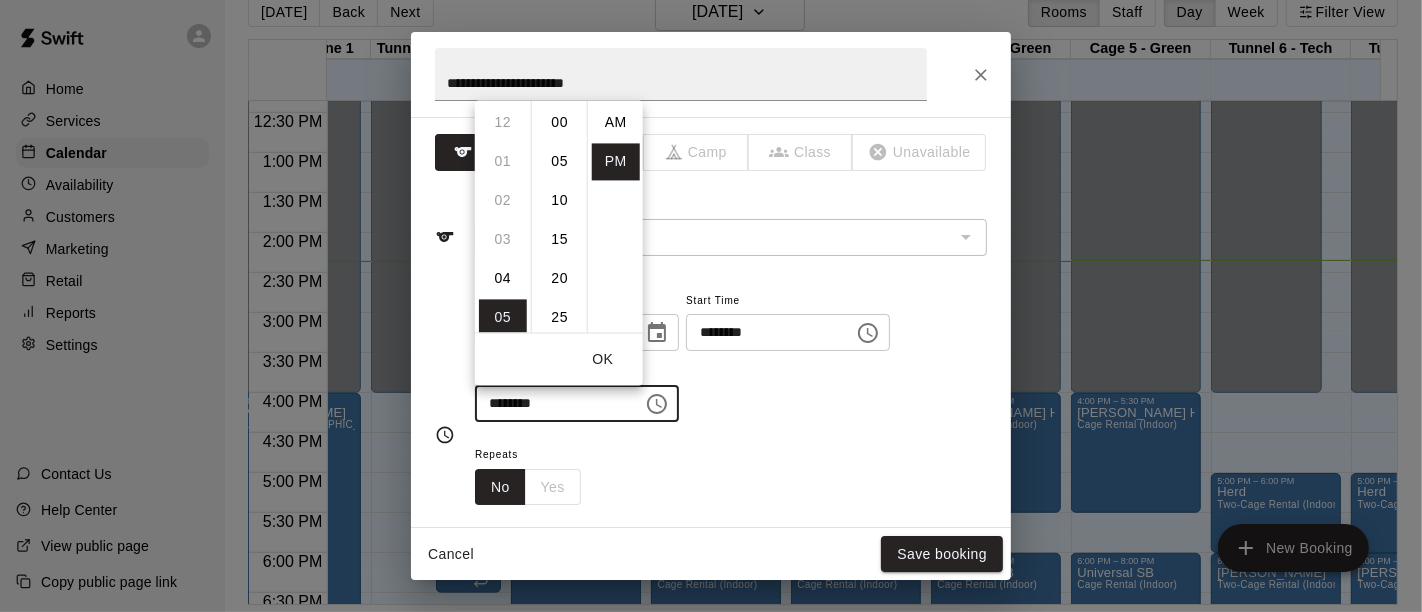 scroll, scrollTop: 194, scrollLeft: 0, axis: vertical 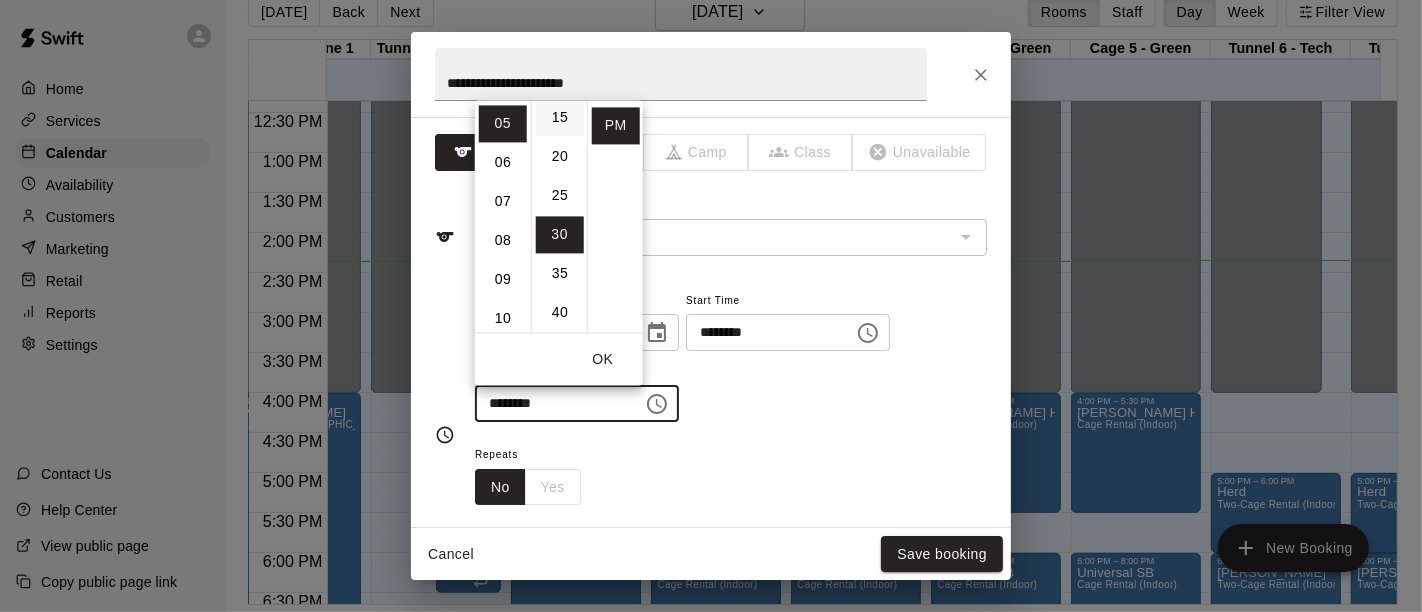 click on "15" at bounding box center (560, 117) 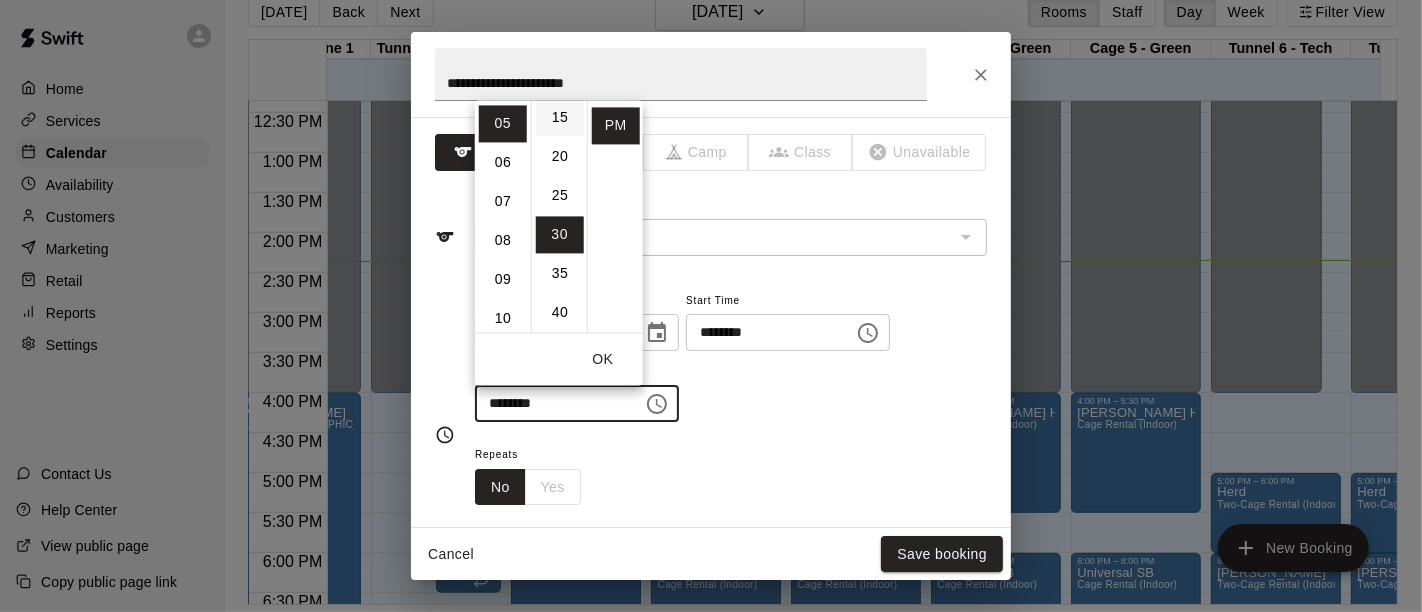 type on "********" 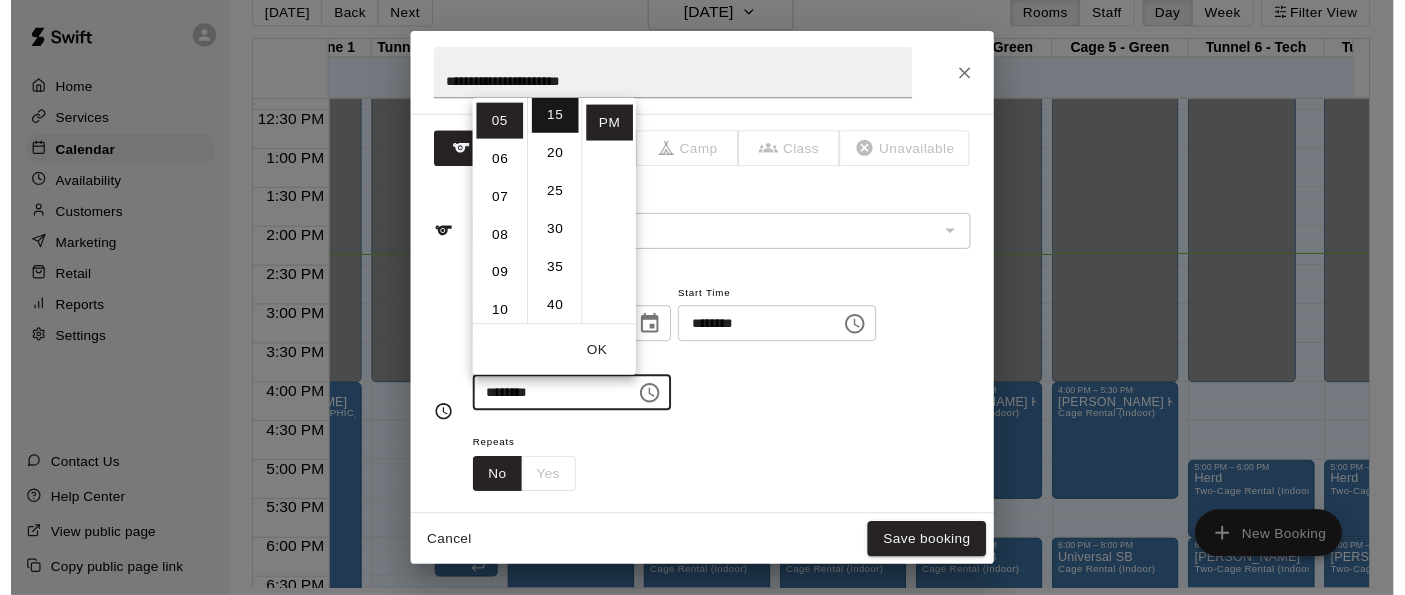 scroll, scrollTop: 117, scrollLeft: 0, axis: vertical 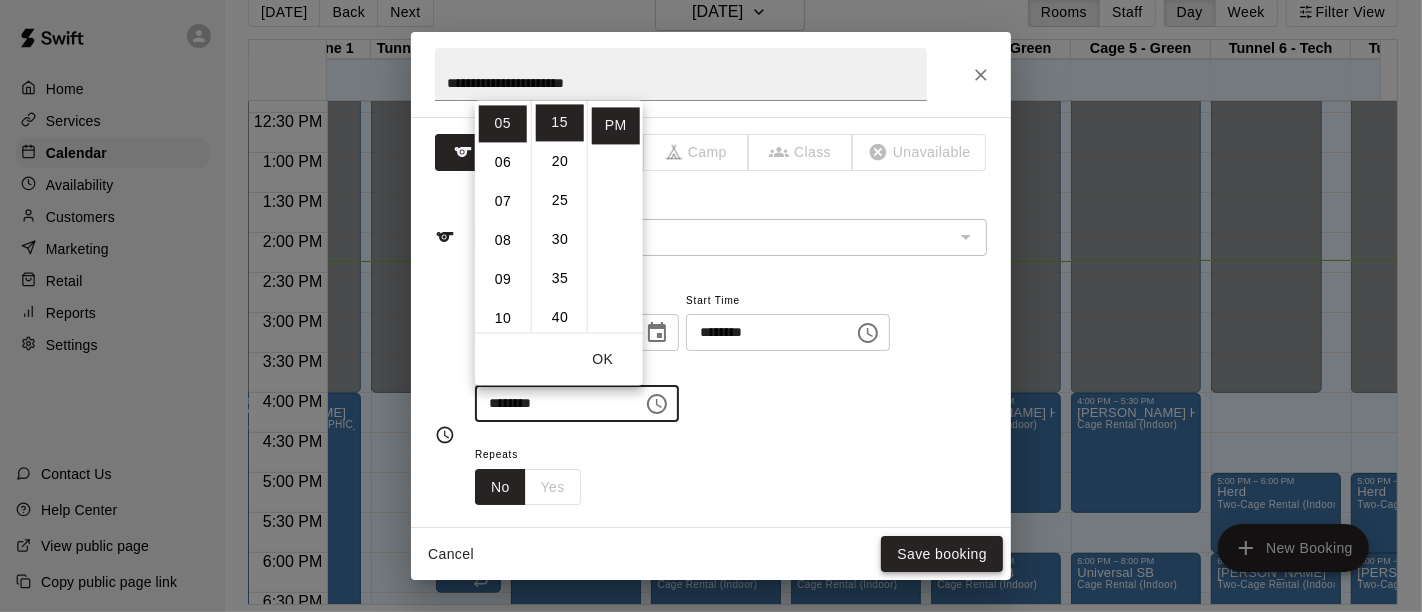 click on "Save booking" at bounding box center [942, 554] 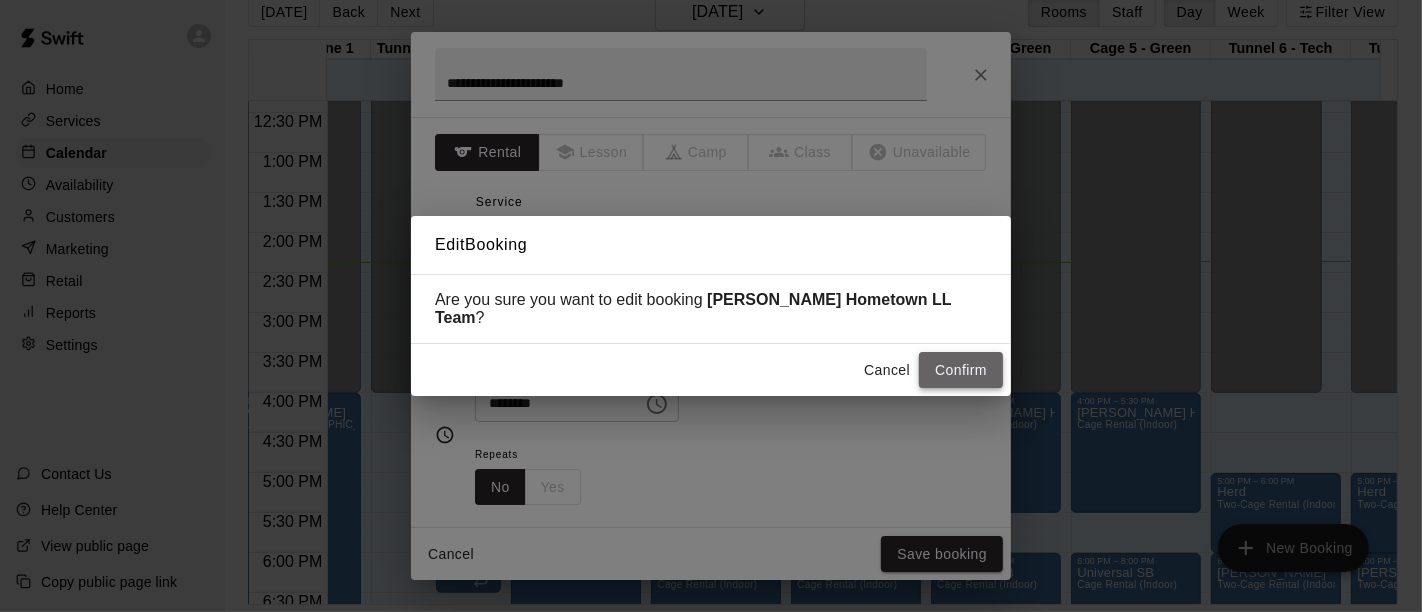 click on "Confirm" at bounding box center [961, 370] 